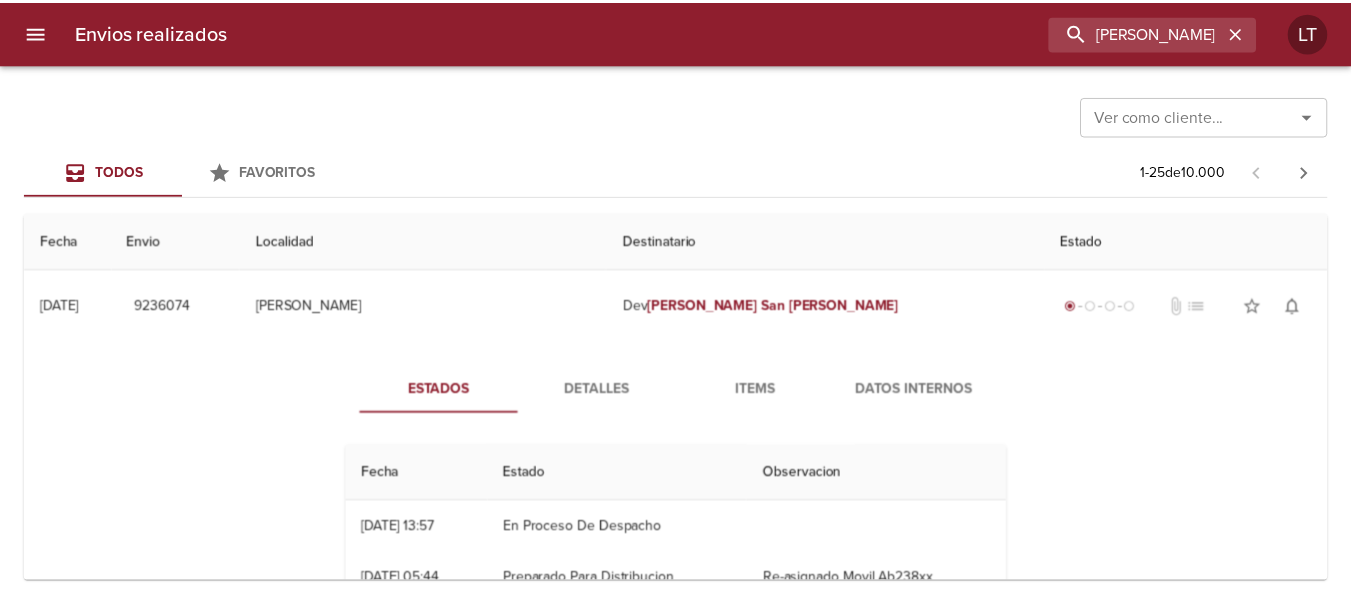 scroll, scrollTop: 0, scrollLeft: 0, axis: both 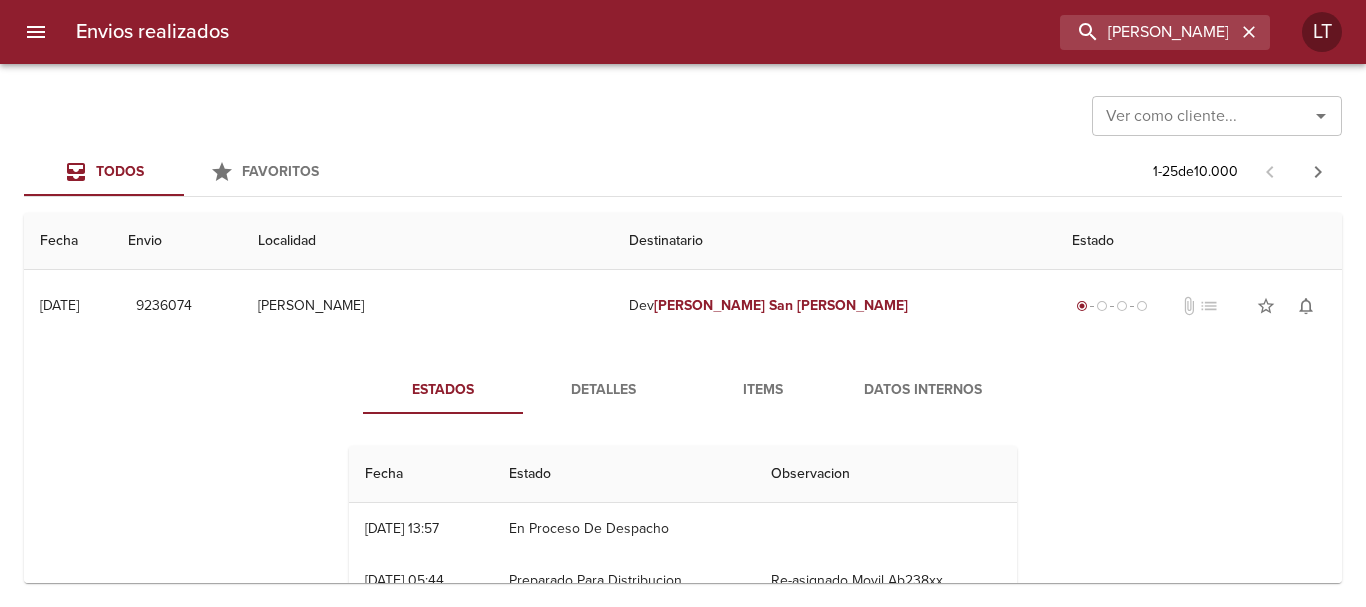 click at bounding box center (10, 303) 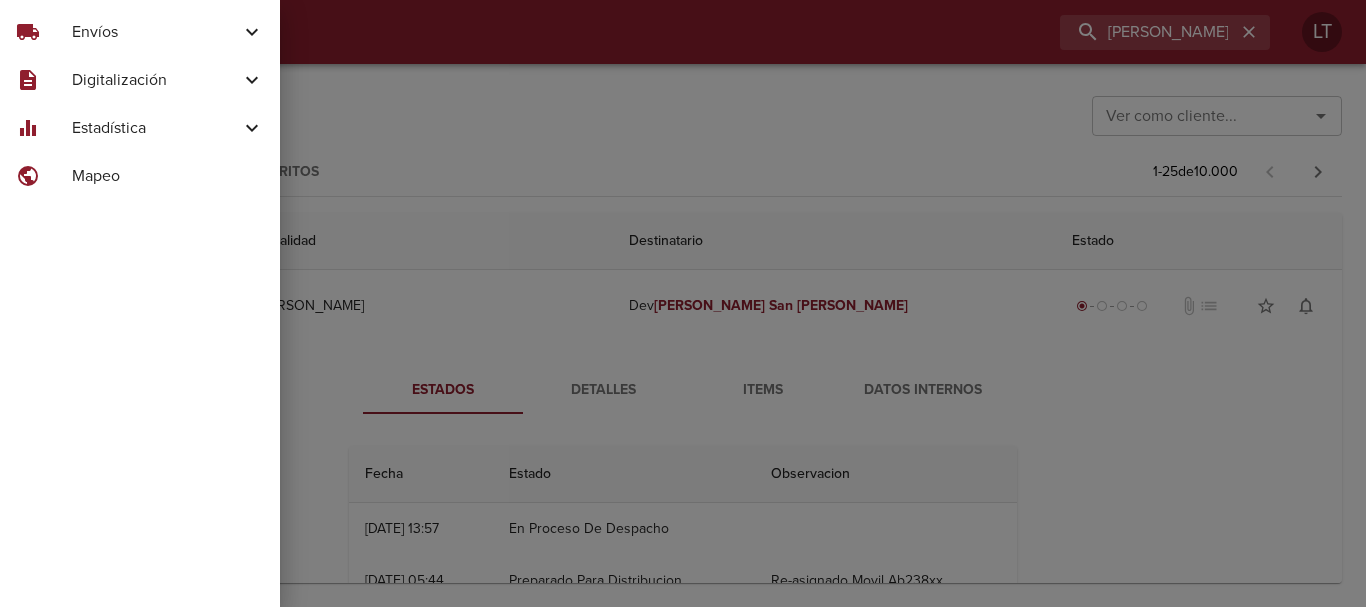 click on "Estadística" at bounding box center [156, 128] 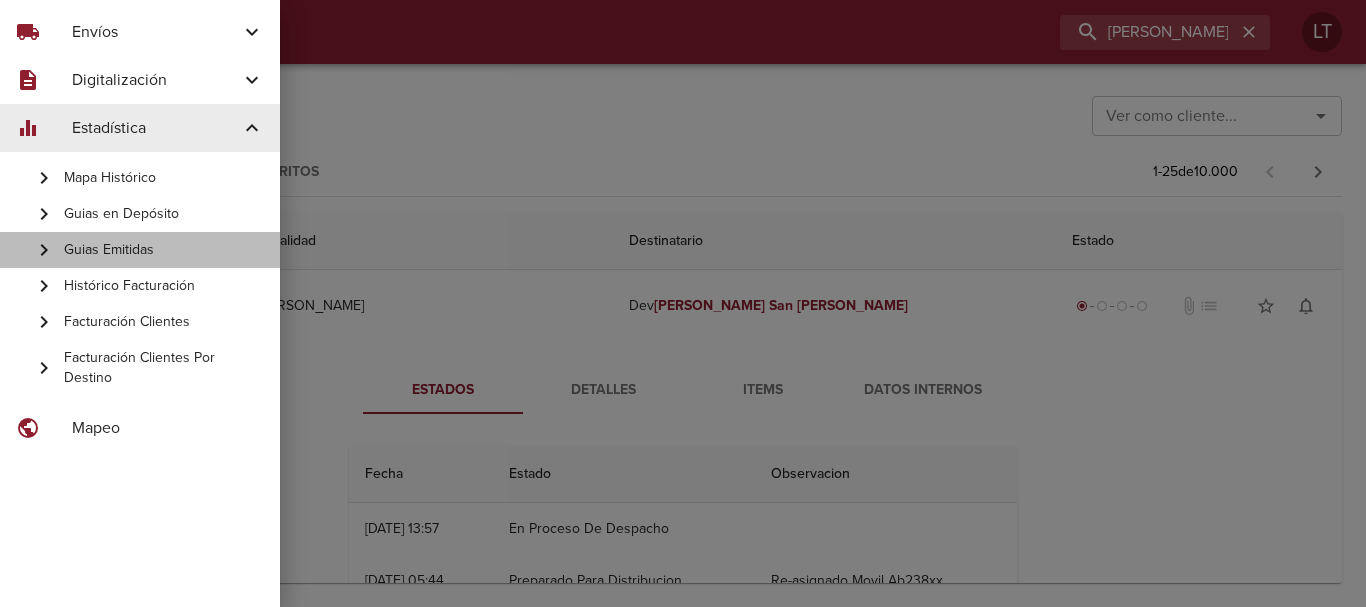 click on "Guias Emitidas" at bounding box center [164, 250] 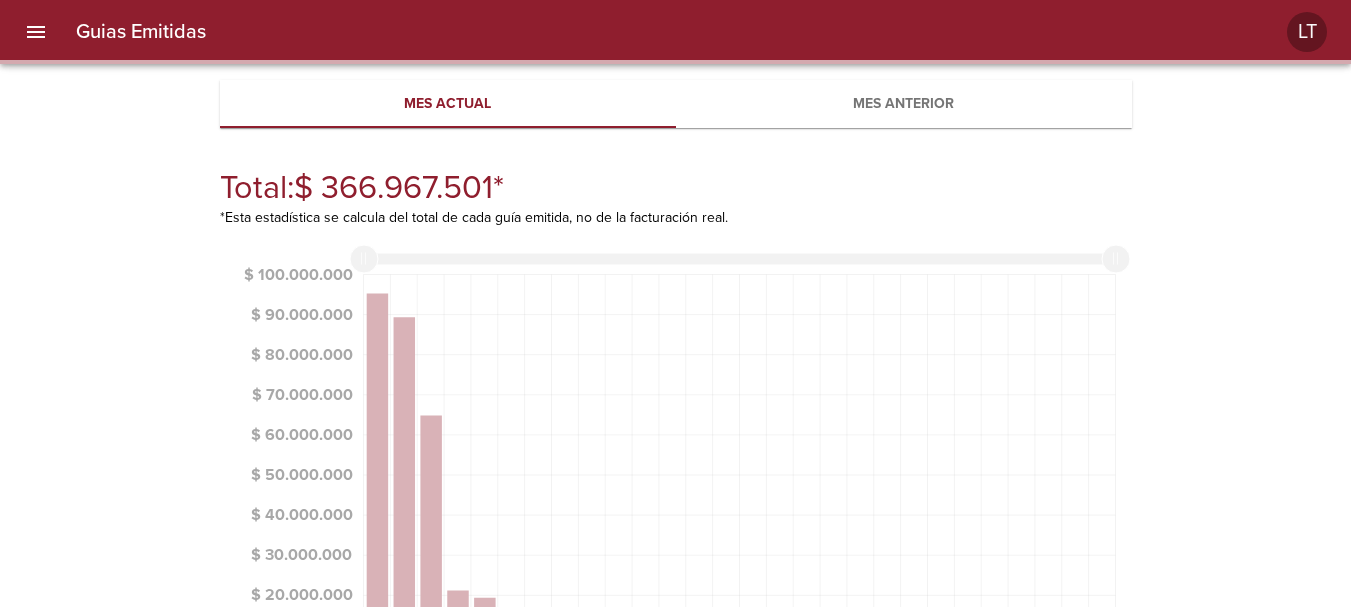 scroll, scrollTop: 10, scrollLeft: 10, axis: both 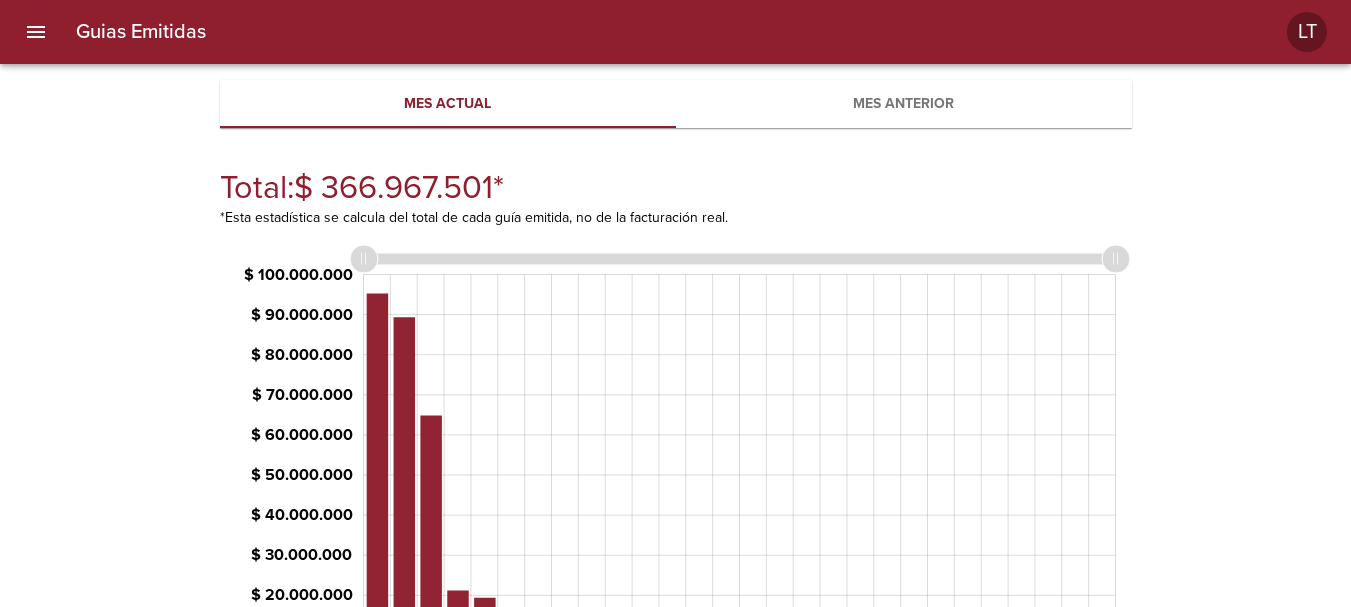 type 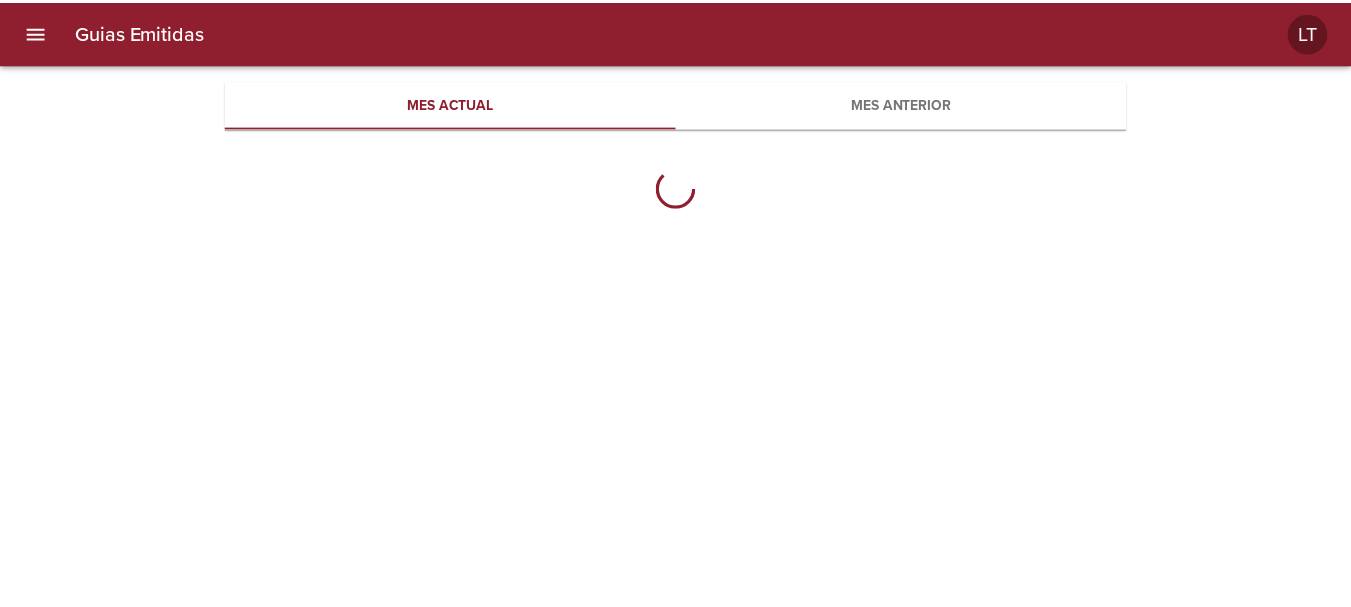 scroll, scrollTop: 0, scrollLeft: 0, axis: both 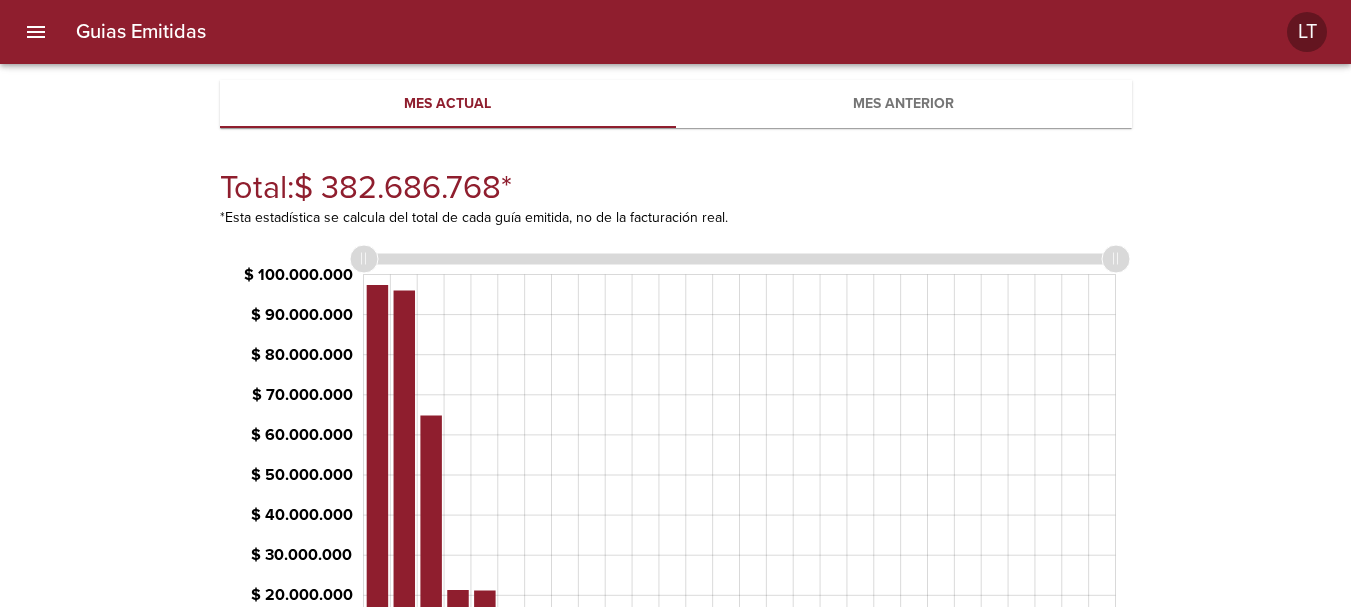 click on "Mes anterior" at bounding box center [904, 104] 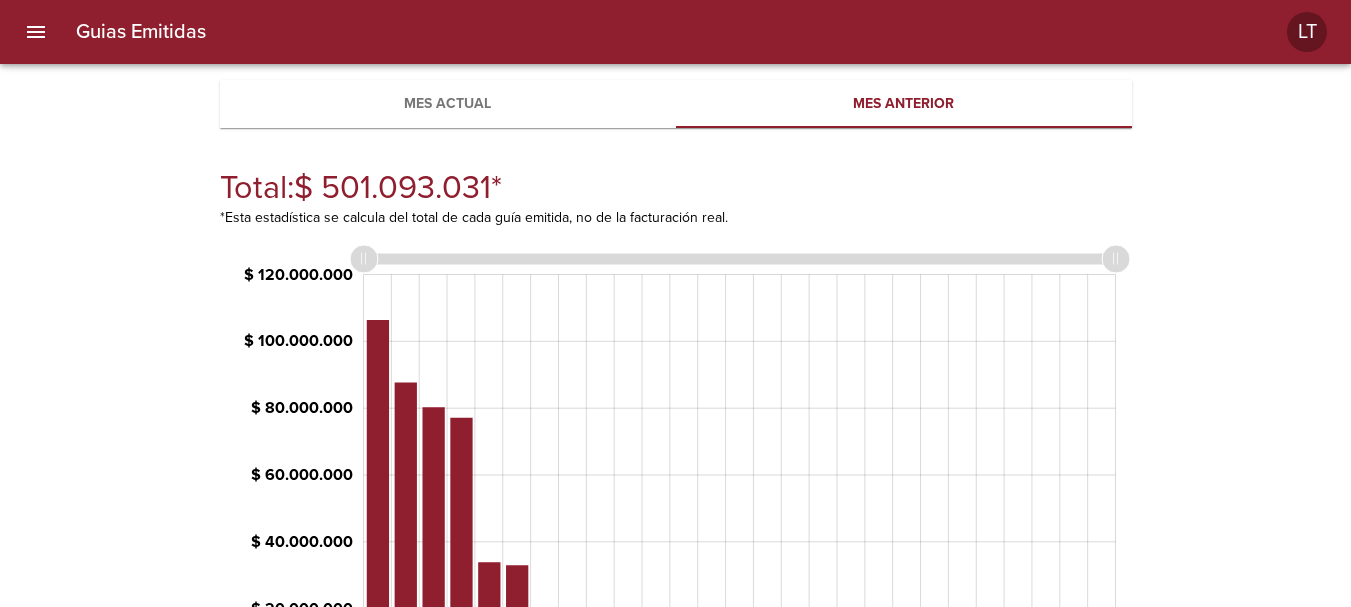 click on "Mes actual" at bounding box center (448, 104) 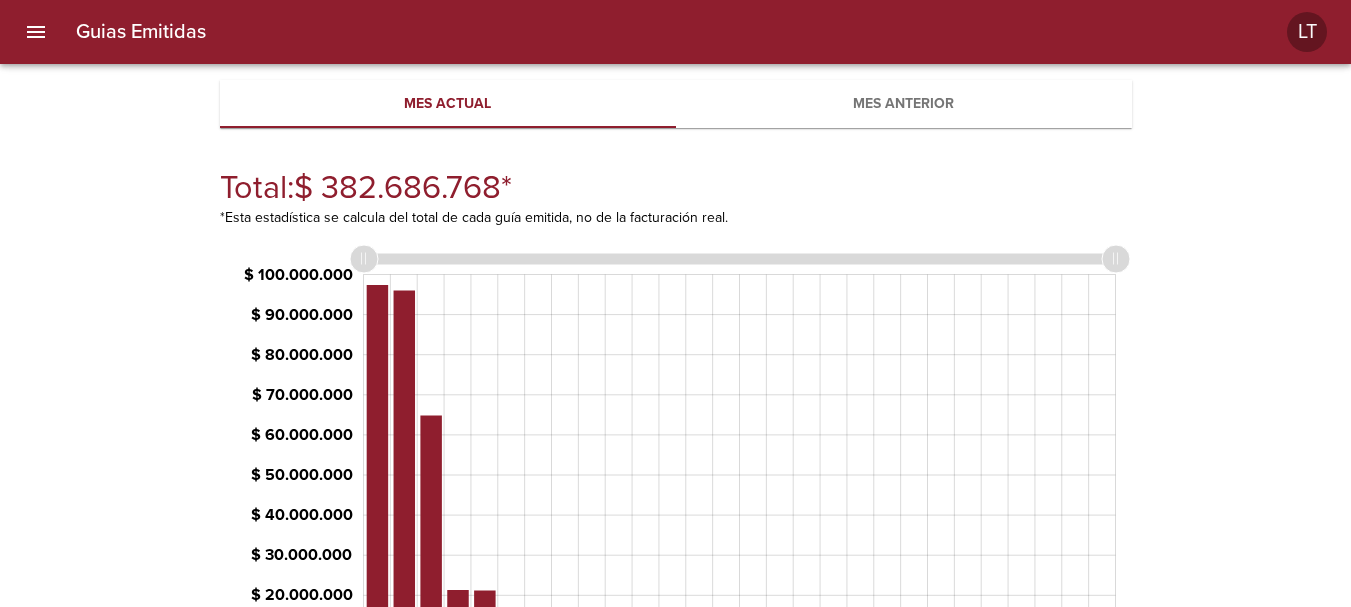 click on "Guias Emitidas Mes actual Mes anterior Total:  $ 382.686.768 * *Esta estadística se calcula del total de cada guía emitida, no de la facturación real. JavaScript chart by amCharts Series Aumentar Zoom $ 100.000.000 $ -20.000.000 $ -10.000.000 $ 0 $ 10.000.000 $ 20.000.000 $ 30.000.000 $ 40.000.000 $ 50.000.000 $ 60.000.000 $ 70.000.000 $ 80.000.000 $ 90.000.000 $ 100.000.000 $ 110.000.000 Desde S K F ARGENTINA S.A. hasta GLAUBE S.A Use las flechas izquierda y derecha para mover la selección Desde S K F ARGENTINA S.A. Use las flechas izquierda y derecha para mover la selección izquierda Hasta GLAUBE S.A Use las flechas izquierda y derecha para mover la selección derecha Use TAB para seleccionar los botones de agarre o las flechas izquierda y derecha para cambiar la selección IMPORTADORA DEL ORIENTE S.R.L. WAMARO TORTUGUITAS S K F ARGENTINA S.A. WAMARO VIAJES FRAVEGA S A C I E I WAMARO SA BED TIME S.A. DISTRIBUIDORA CUMMINS SA BLUE FINE CORESA GROUP SRL S K F PLANTA BBF LOGISTICA WAMARO SUCURSALES IPS" at bounding box center (675, 479) 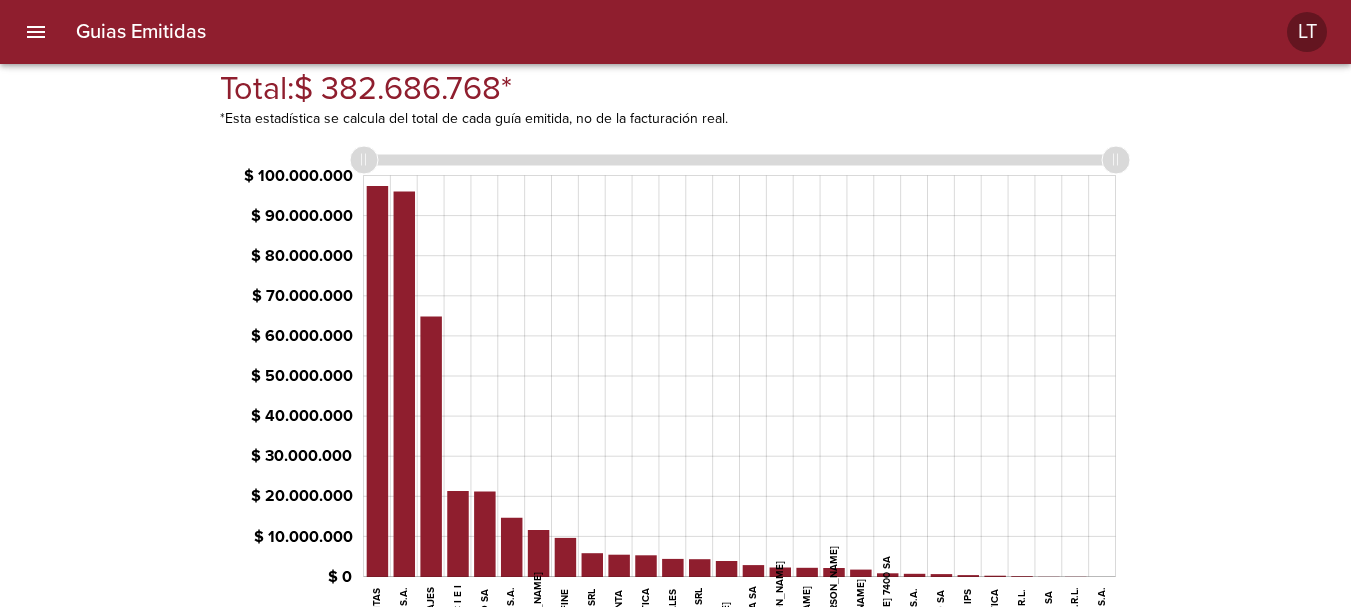 scroll, scrollTop: 0, scrollLeft: 0, axis: both 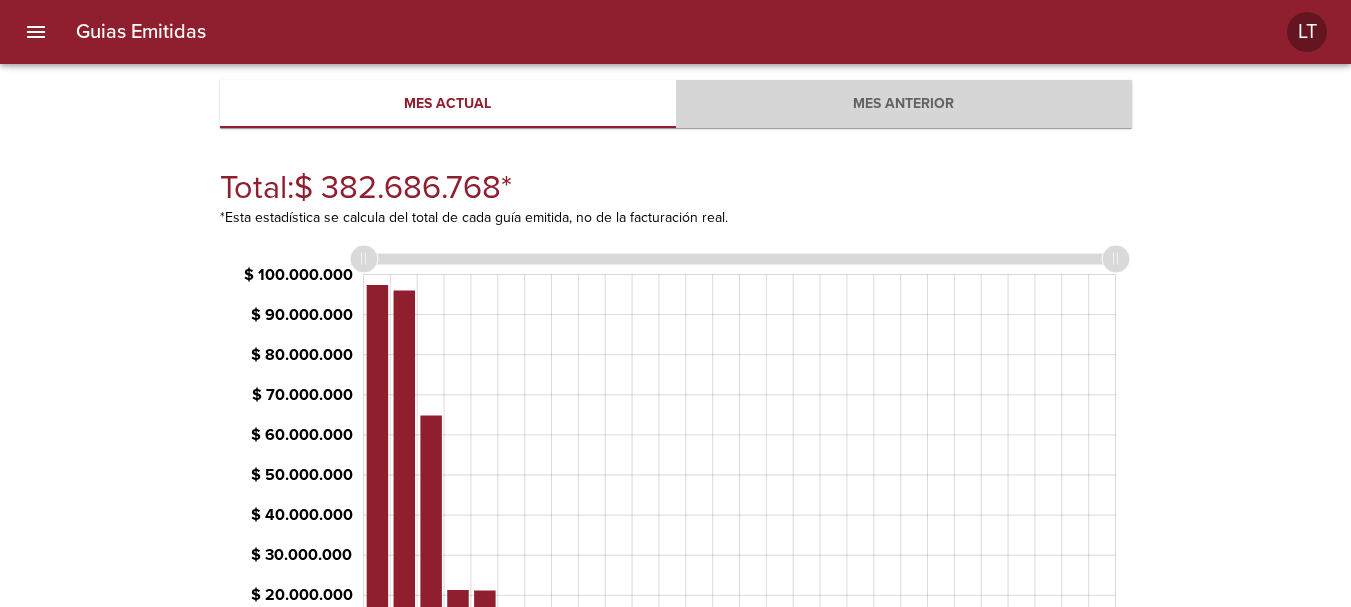click on "Mes anterior" at bounding box center (904, 104) 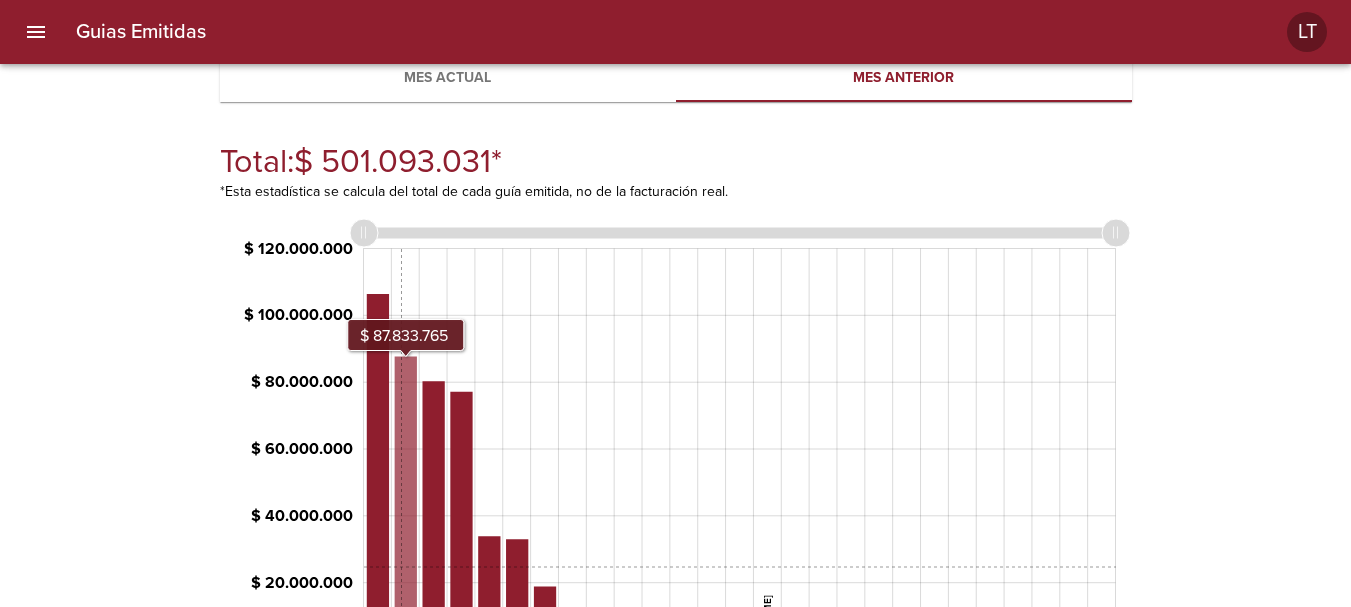 scroll, scrollTop: 0, scrollLeft: 0, axis: both 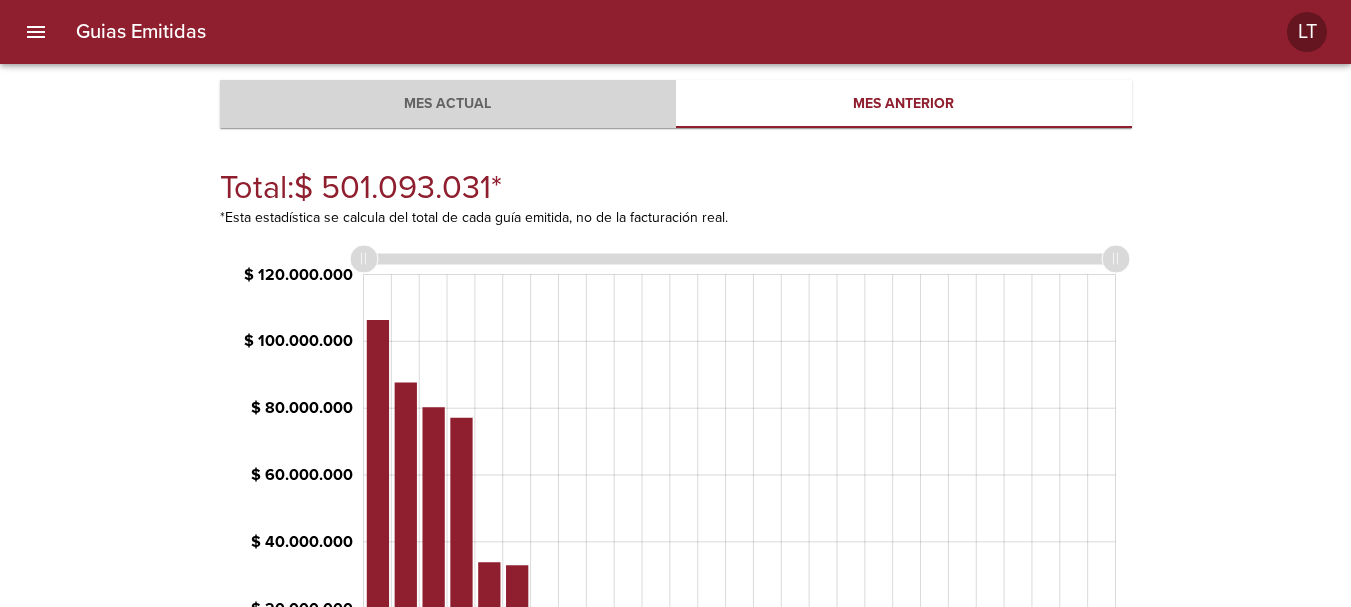 click on "Mes actual" at bounding box center [448, 104] 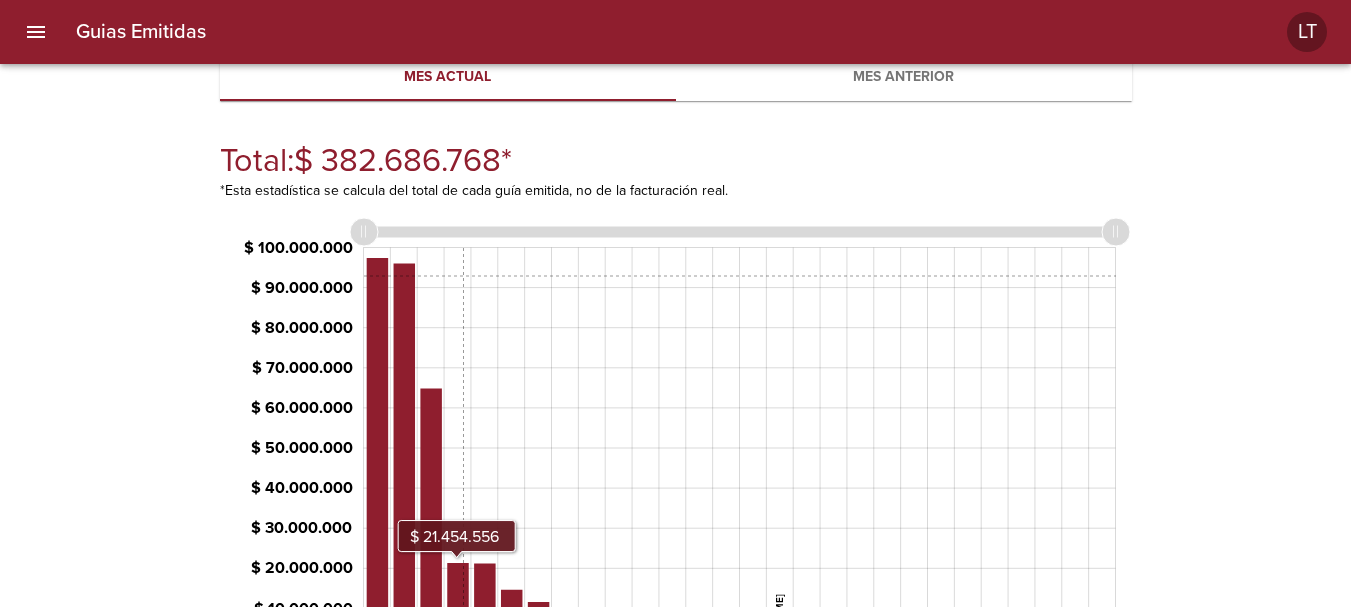 scroll, scrollTop: 0, scrollLeft: 0, axis: both 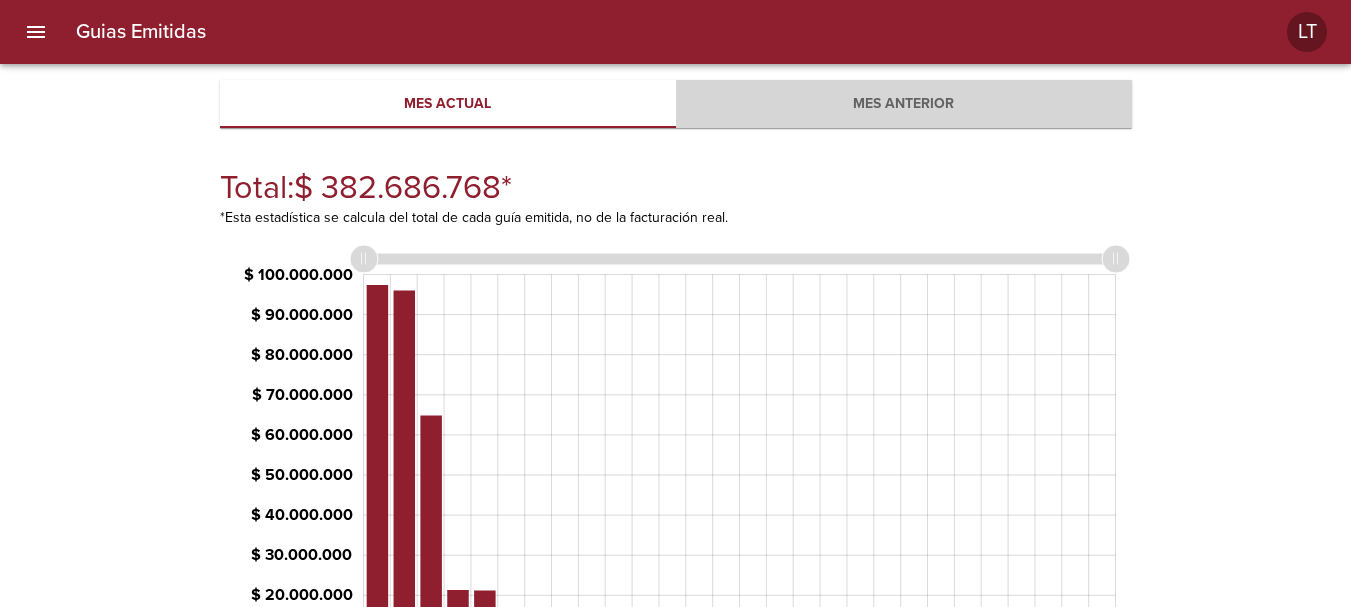 click on "Mes anterior" at bounding box center [904, 104] 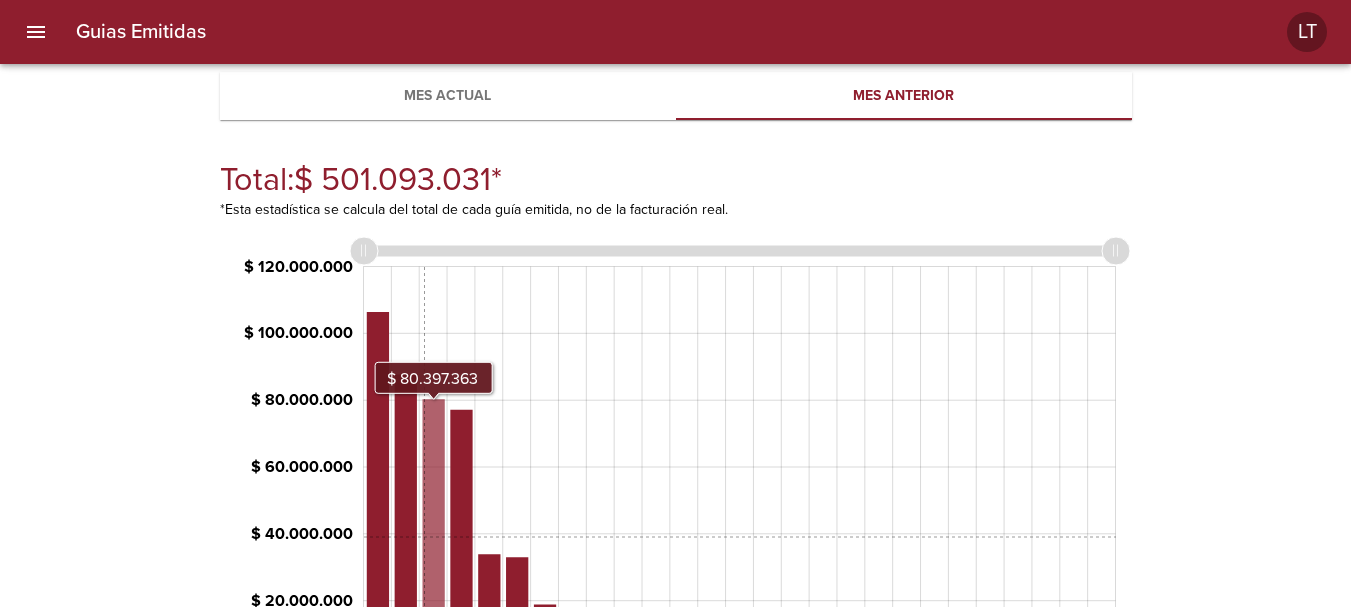 scroll, scrollTop: 0, scrollLeft: 0, axis: both 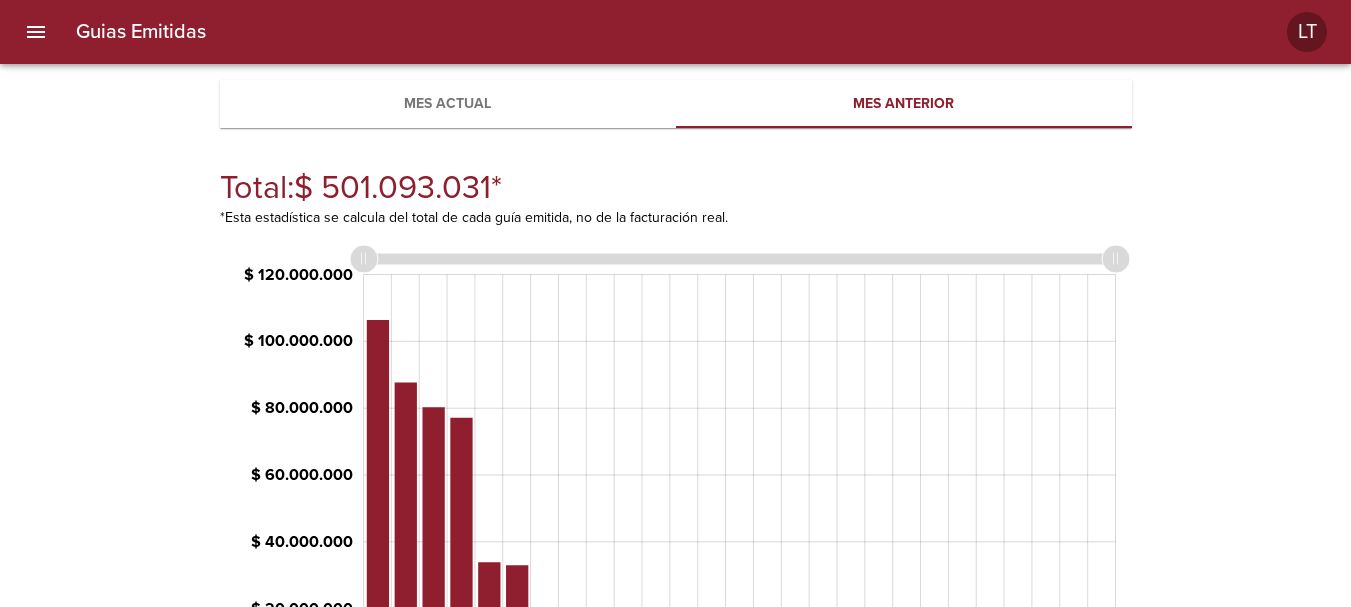 click on "Guias Emitidas LT Guias Emitidas Mes actual Mes anterior Total:  $ 501.093.031 * *Esta estadística se calcula del total de cada guía emitida, no de la facturación real. JavaScript chart by amCharts Series Aumentar Zoom $ 100.000.000 $ -40.000.000 $ -20.000.000 $ 0 $ 20.000.000 $ 40.000.000 $ 60.000.000 $ 80.000.000 $ 100.000.000 $ 120.000.000 $ 140.000.000 Desde S K F ARGENTINA S.A. hasta GLAUBE S.A Use las flechas izquierda y derecha para mover la selección Desde S K F ARGENTINA S.A. Use las flechas izquierda y derecha para mover la selección izquierda Hasta GLAUBE S.A Use las flechas izquierda y derecha para mover la selección derecha Use TAB para seleccionar los botones de agarre o las flechas izquierda y derecha para cambiar la selección IMPORTADORA DEL ORIENTE S.R.L. S K F ARGENTINA S.A. WAMARO TORTUGUITAS WAMARO VIAJES WAMARO SA FRAVEGA S A C I E I DISTRIBUIDORA CUMMINS SA BED TIME S.A. WAMARO SUCURSALES PATRICIO PALMERO BLUE FINE BBF LOGISTICA ROCIO RAMOS FAST FOOD SUDAMERICANA SA S K F PLANTA" at bounding box center [675, 439] 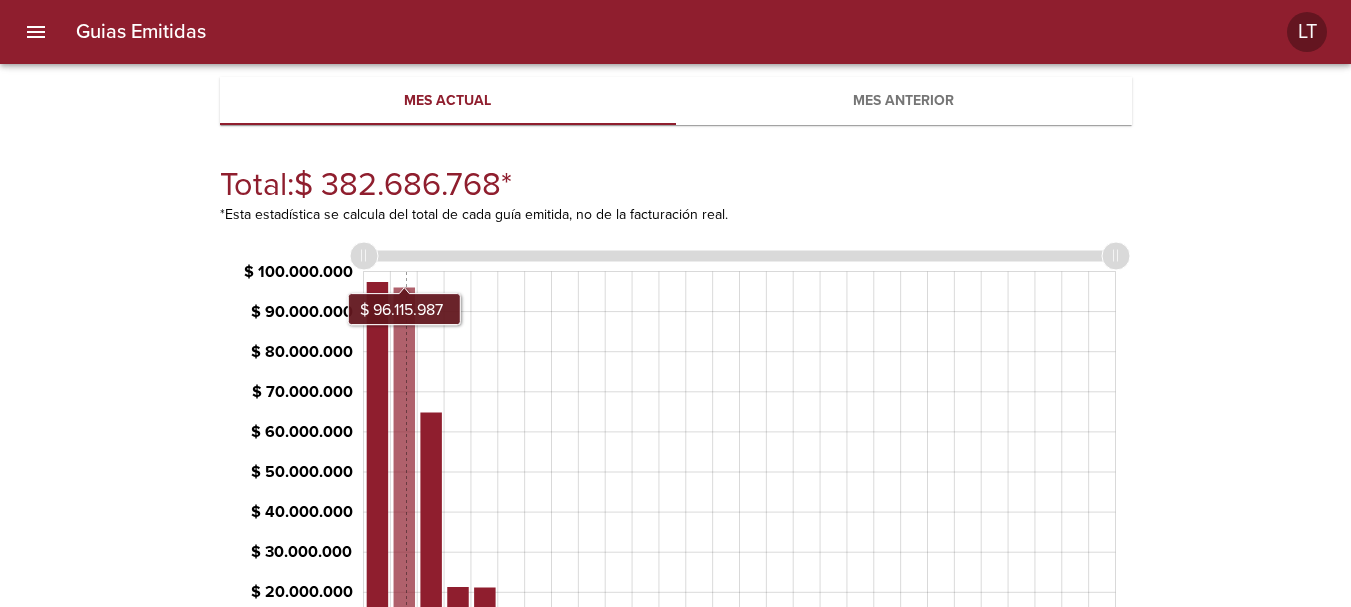 scroll, scrollTop: 0, scrollLeft: 0, axis: both 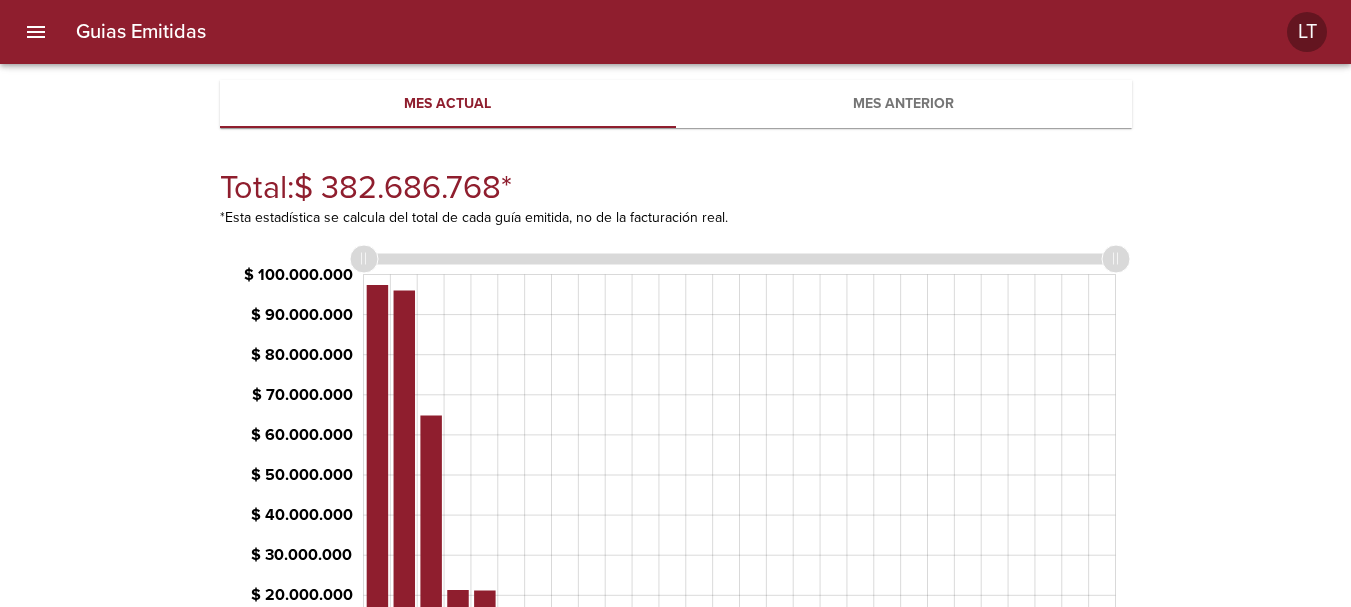 click on "Mes anterior" at bounding box center (904, 104) 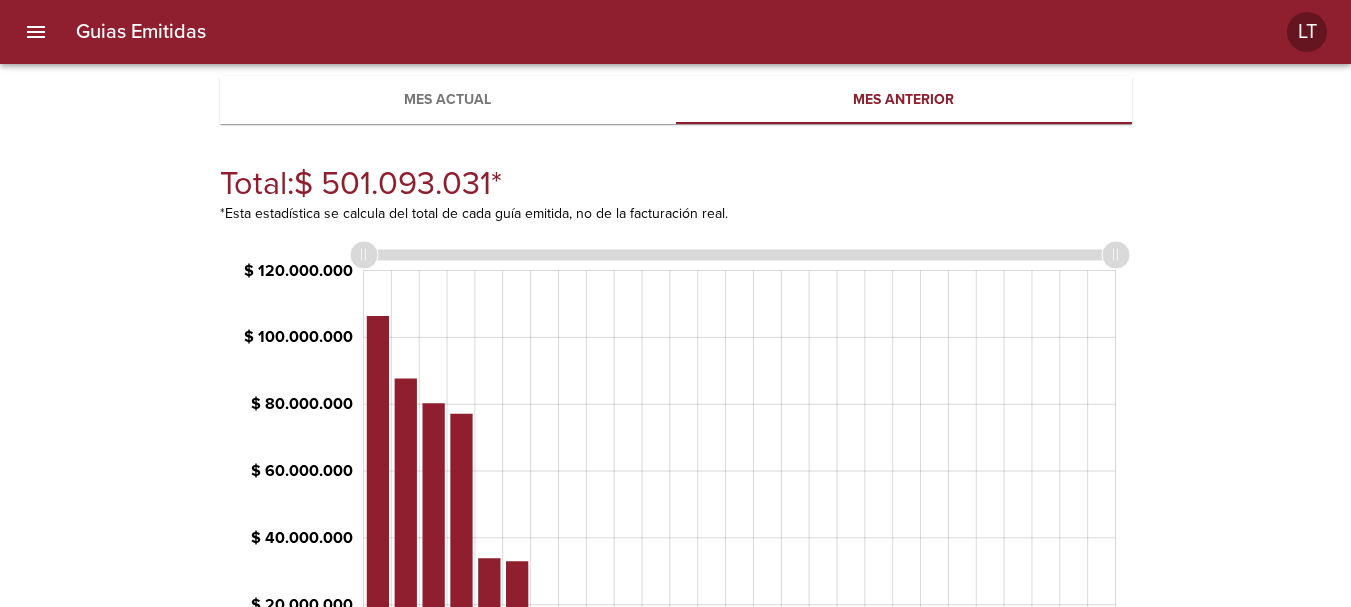 scroll, scrollTop: 0, scrollLeft: 0, axis: both 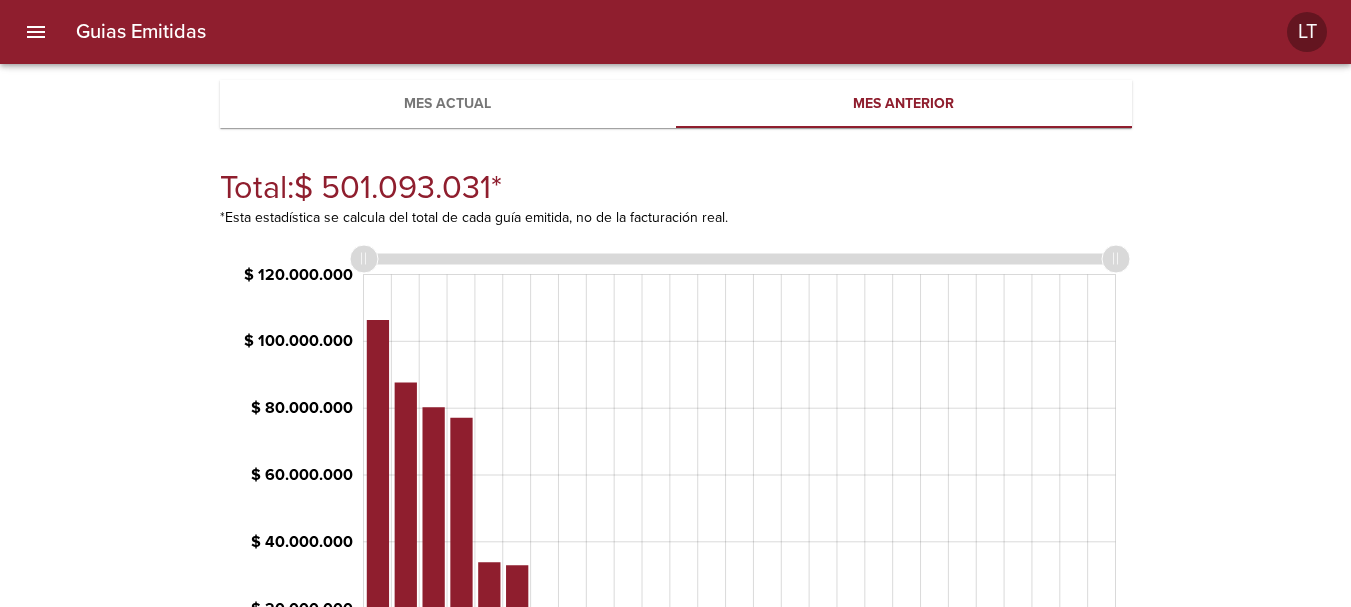 click on "Mes actual" at bounding box center (448, 104) 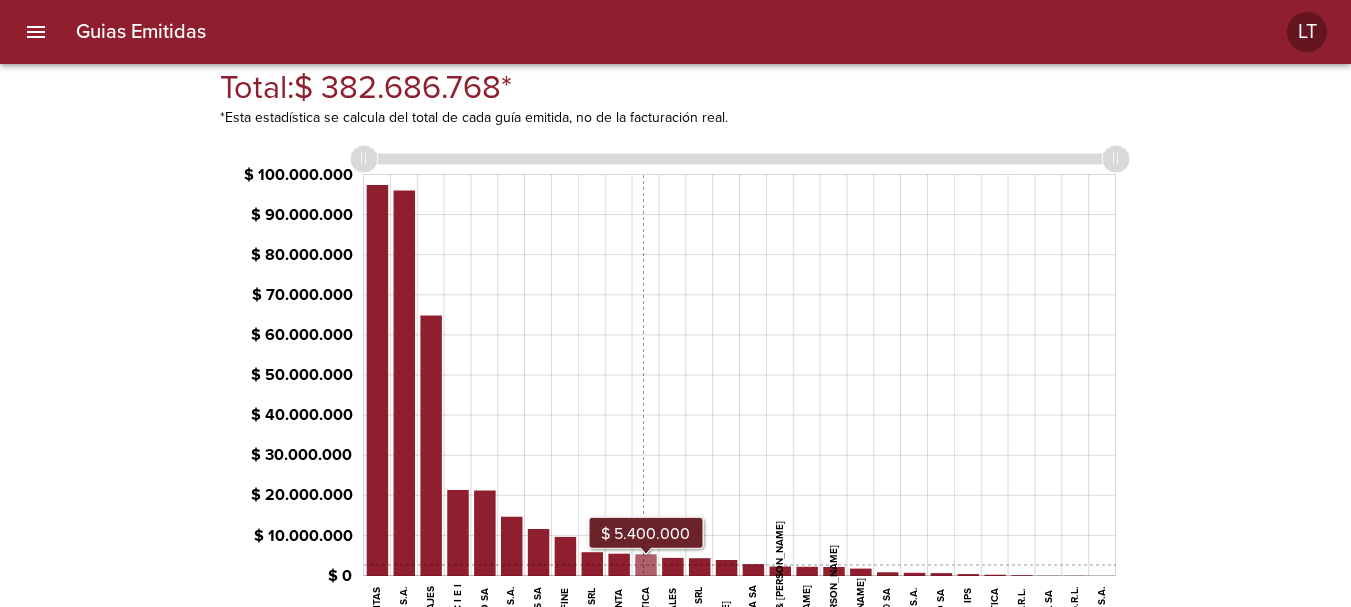 scroll, scrollTop: 0, scrollLeft: 0, axis: both 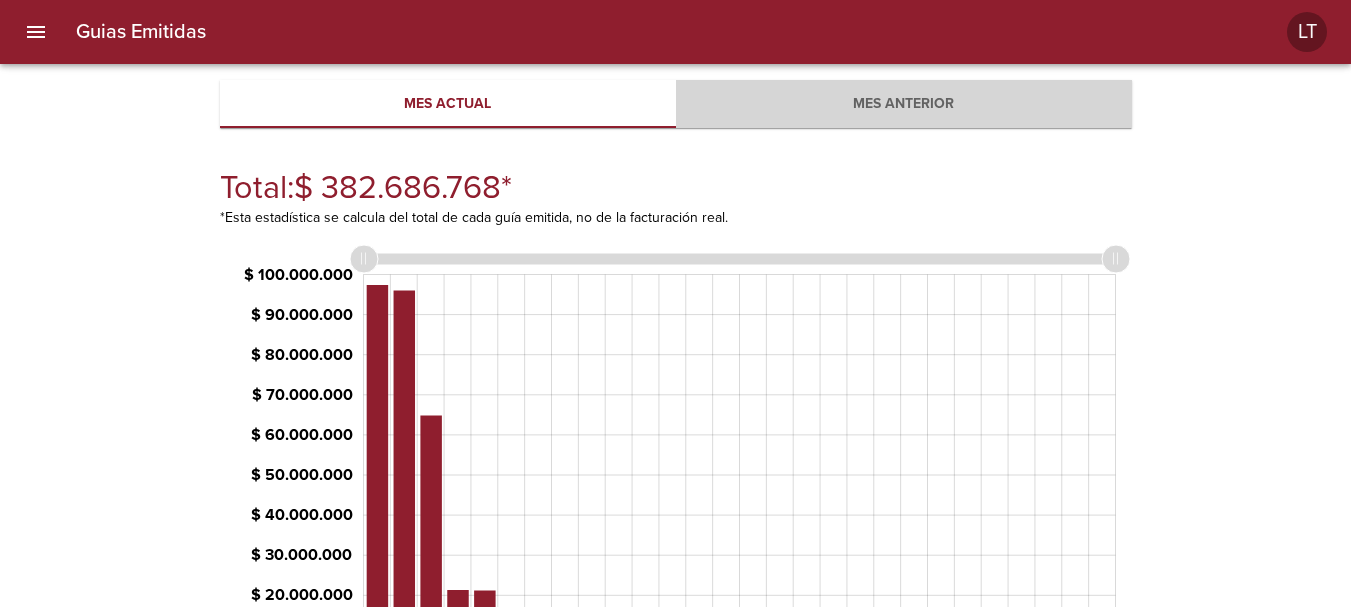 click on "Mes anterior" at bounding box center (904, 104) 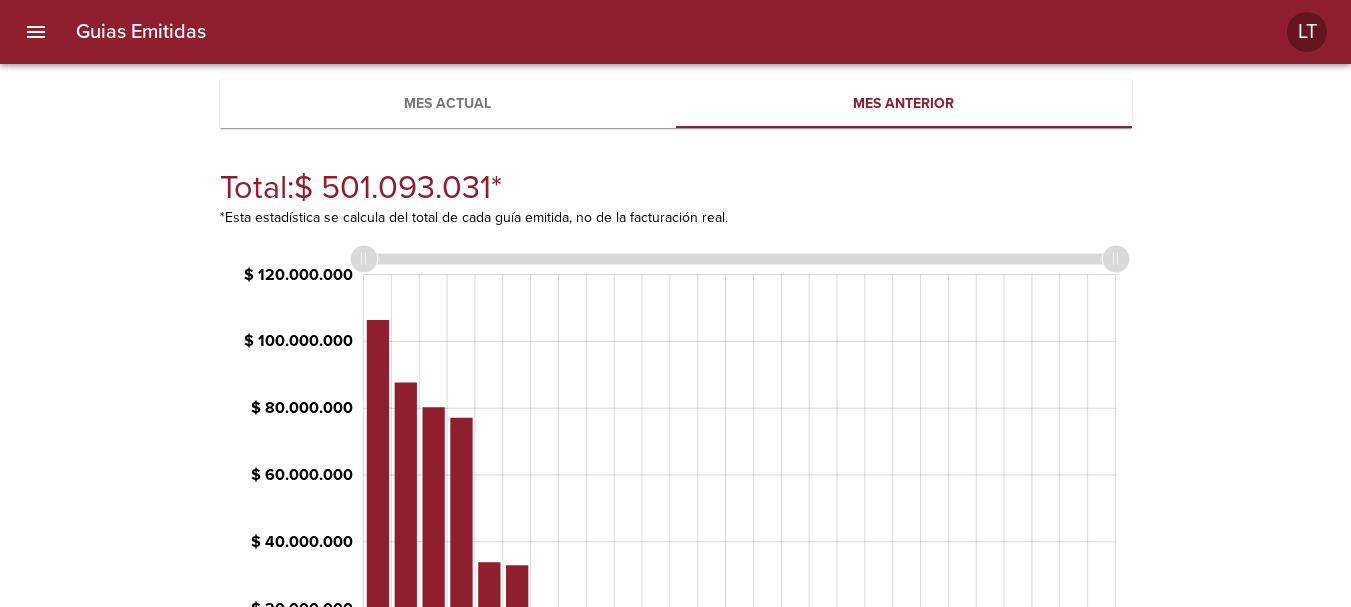 click on "Guias Emitidas Mes actual Mes anterior Total:  $ 501.093.031 * *Esta estadística se calcula del total de cada guía emitida, no de la facturación real. JavaScript chart by amCharts Series Aumentar Zoom $ 100.000.000 $ -40.000.000 $ -20.000.000 $ 0 $ 20.000.000 $ 40.000.000 $ 60.000.000 $ 80.000.000 $ 100.000.000 $ 120.000.000 $ 140.000.000 Desde S K F ARGENTINA S.A. hasta GLAUBE S.A Use las flechas izquierda y derecha para mover la selección Desde S K F ARGENTINA S.A. Use las flechas izquierda y derecha para mover la selección izquierda Hasta GLAUBE S.A Use las flechas izquierda y derecha para mover la selección derecha Use TAB para seleccionar los botones de agarre o las flechas izquierda y derecha para cambiar la selección IMPORTADORA DEL ORIENTE S.R.L. S K F ARGENTINA S.A. WAMARO TORTUGUITAS WAMARO VIAJES WAMARO SA FRAVEGA S A C I E I DISTRIBUIDORA CUMMINS SA BED TIME S.A. WAMARO SUCURSALES PATRICIO PALMERO BLUE FINE BBF LOGISTICA ROCIO RAMOS FAST FOOD SUDAMERICANA SA S K F PLANTA IRIBERRI & MOLINERO" at bounding box center (676, 479) 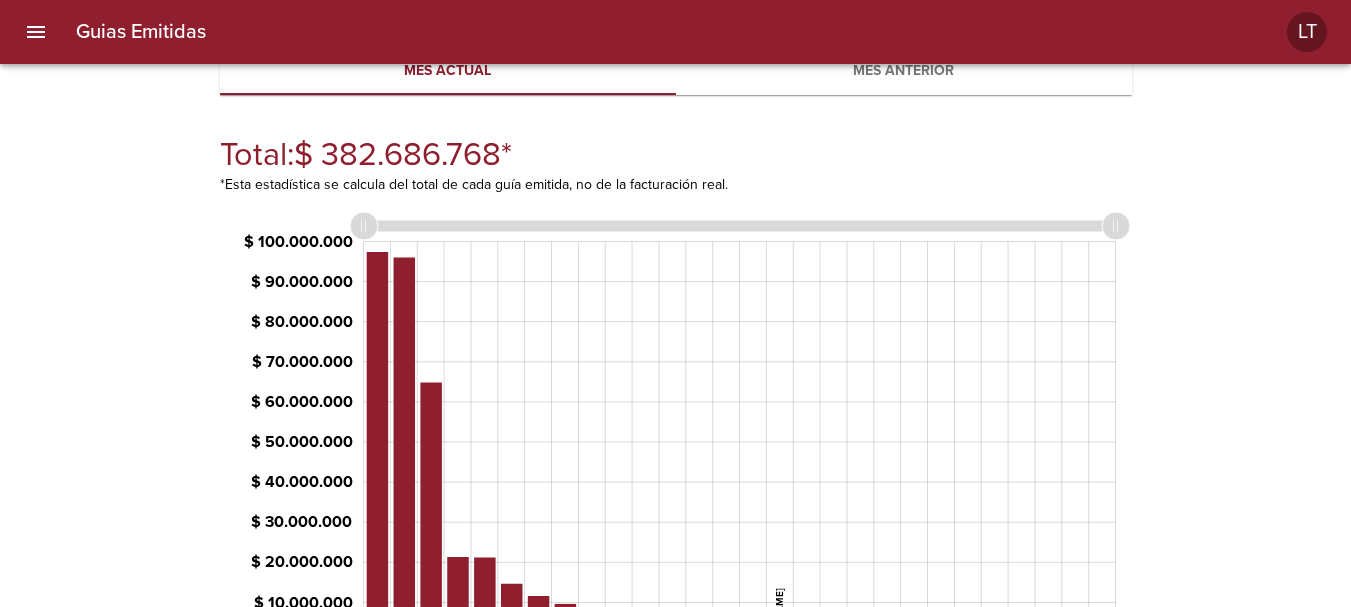 scroll, scrollTop: 0, scrollLeft: 0, axis: both 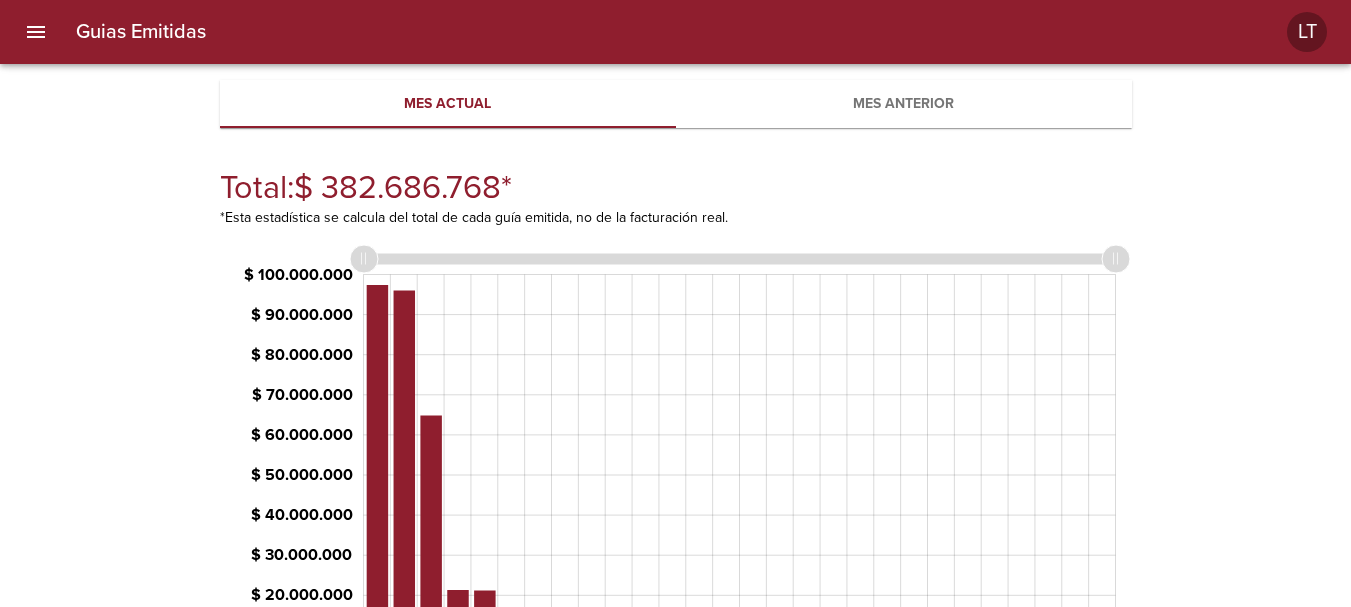 click on "Mes anterior" at bounding box center [904, 104] 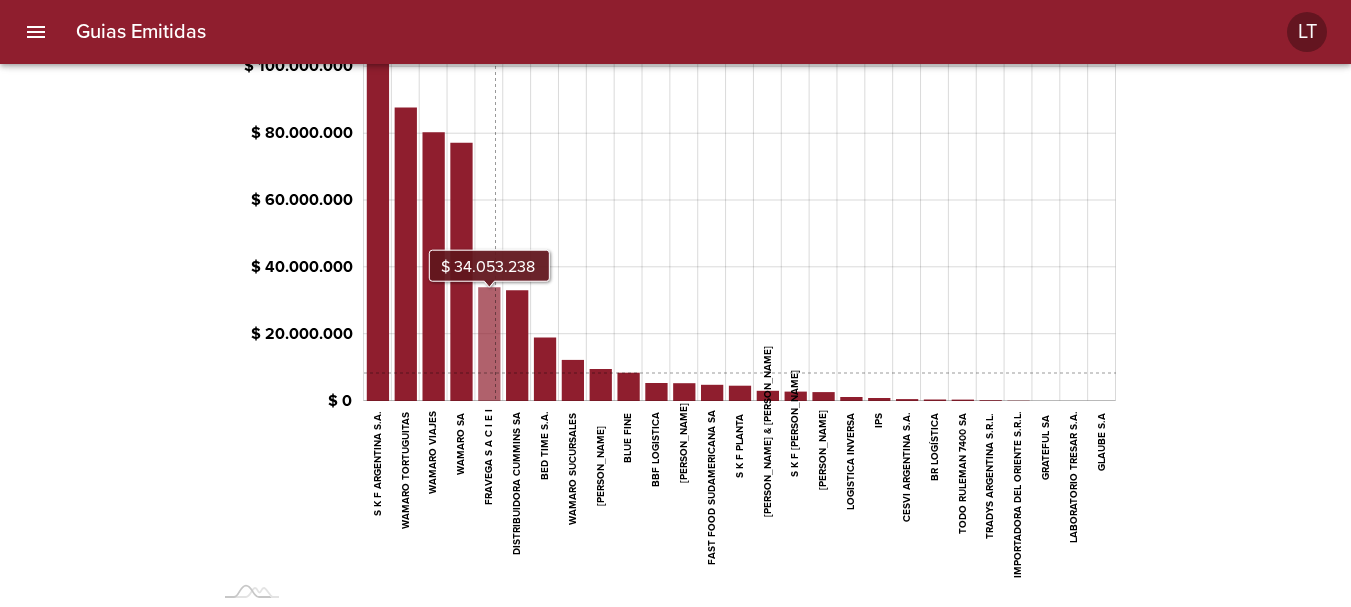 scroll, scrollTop: 0, scrollLeft: 0, axis: both 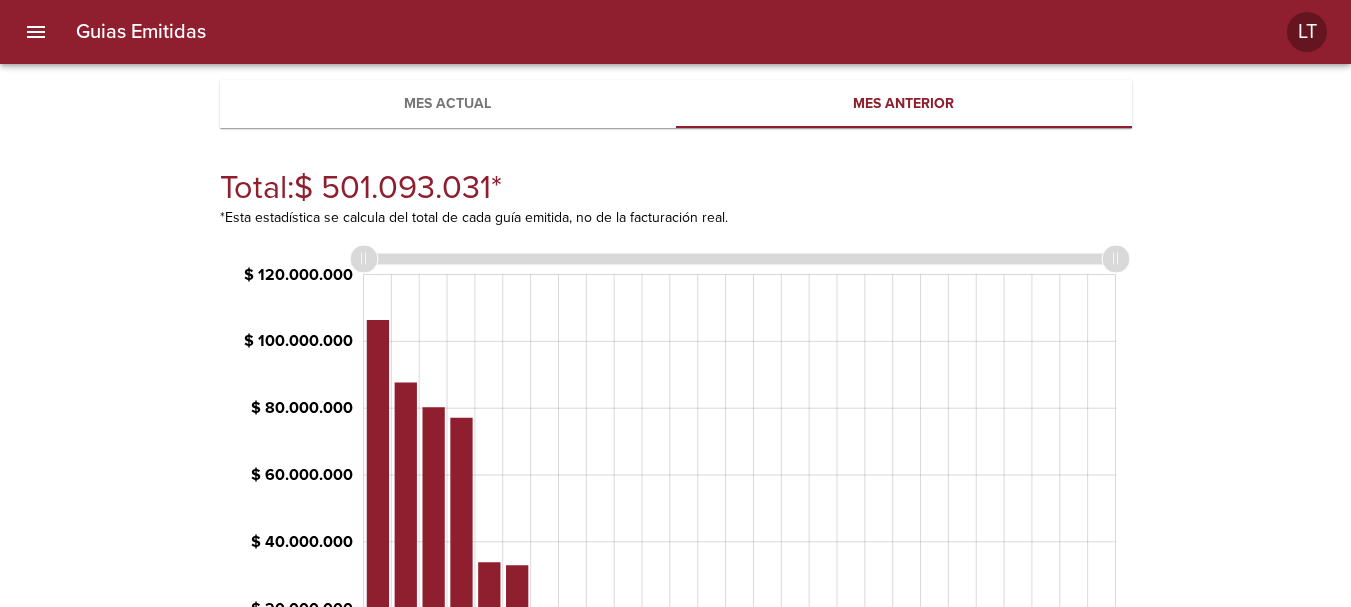 click on "Mes actual" at bounding box center (448, 104) 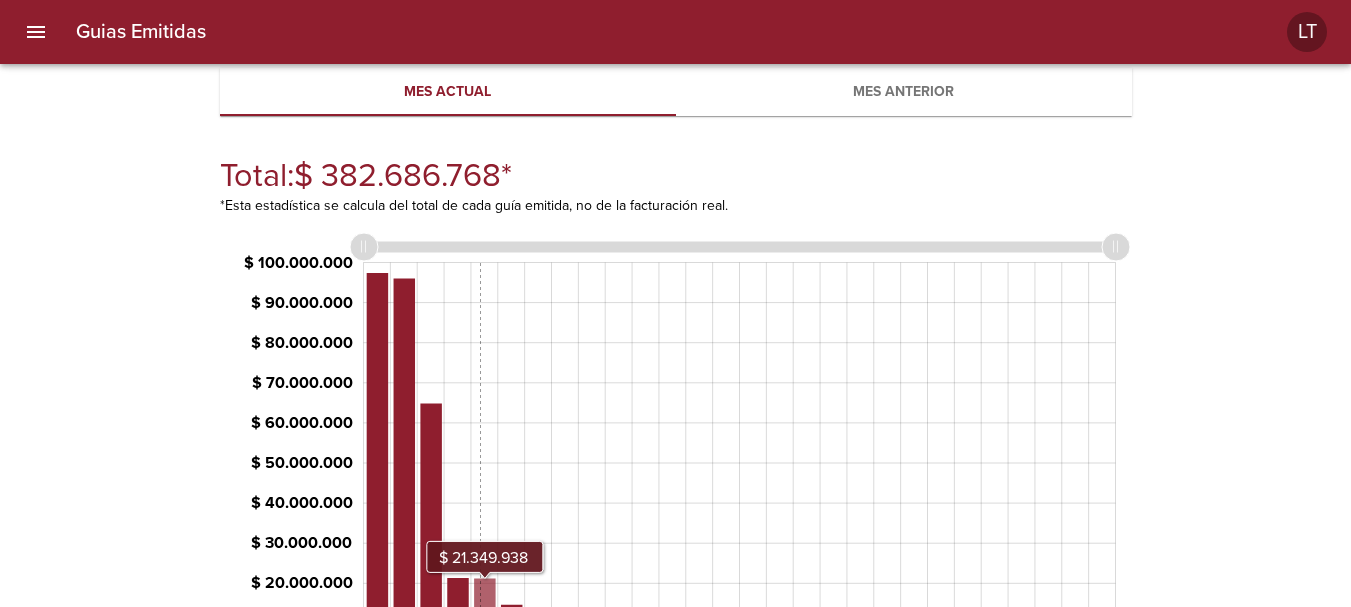 scroll, scrollTop: 0, scrollLeft: 0, axis: both 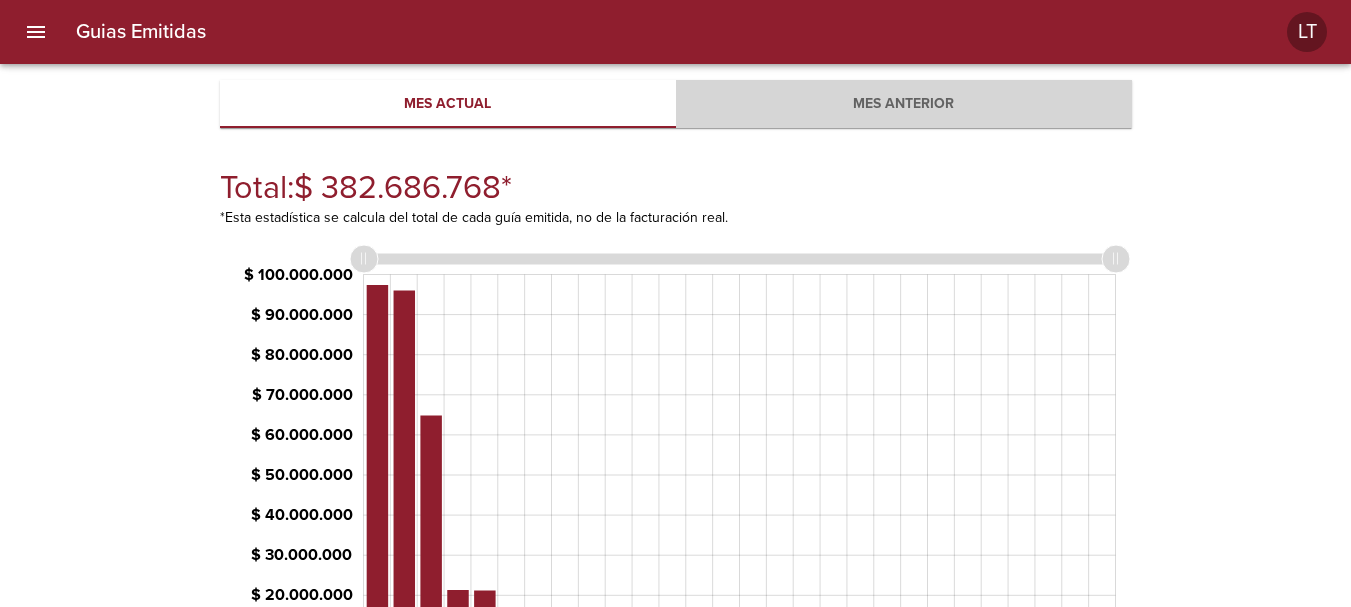 click on "Mes anterior" at bounding box center [904, 104] 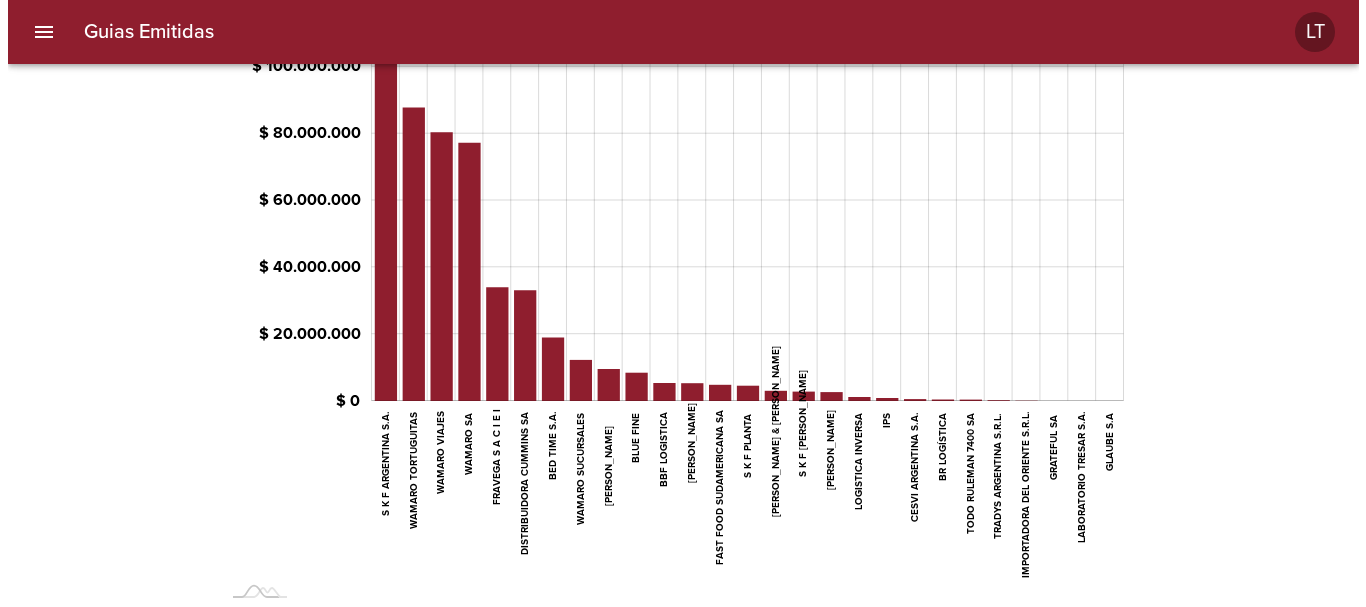 scroll, scrollTop: 0, scrollLeft: 0, axis: both 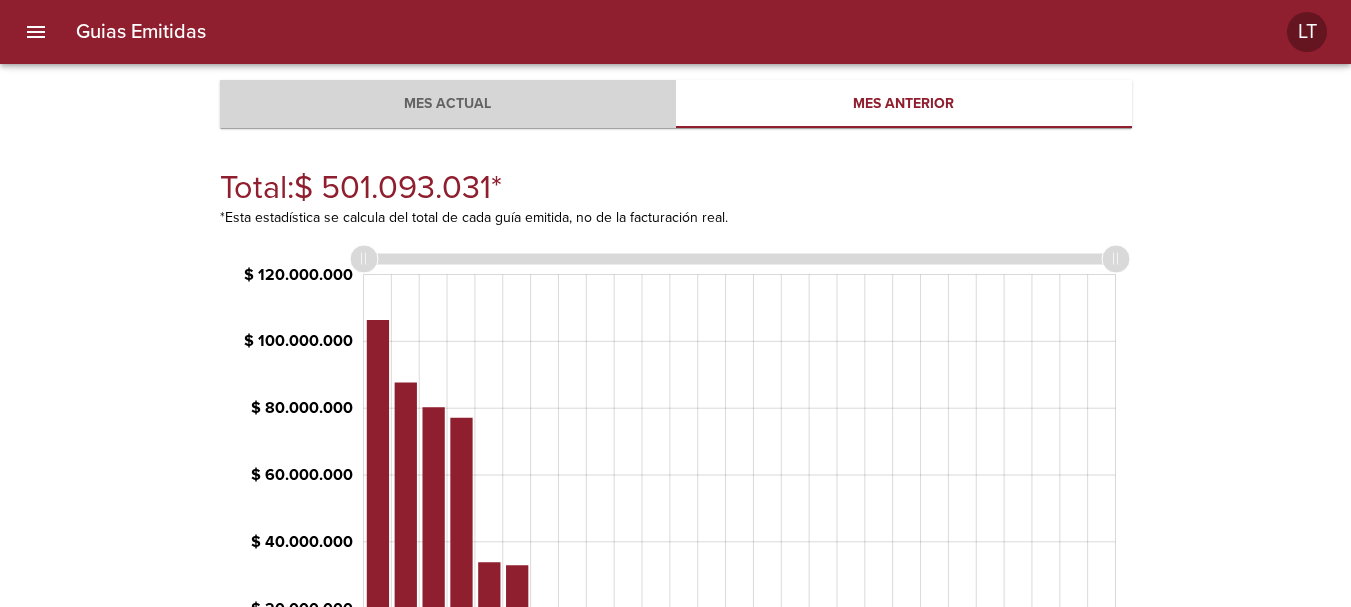 click on "Mes actual" at bounding box center [448, 104] 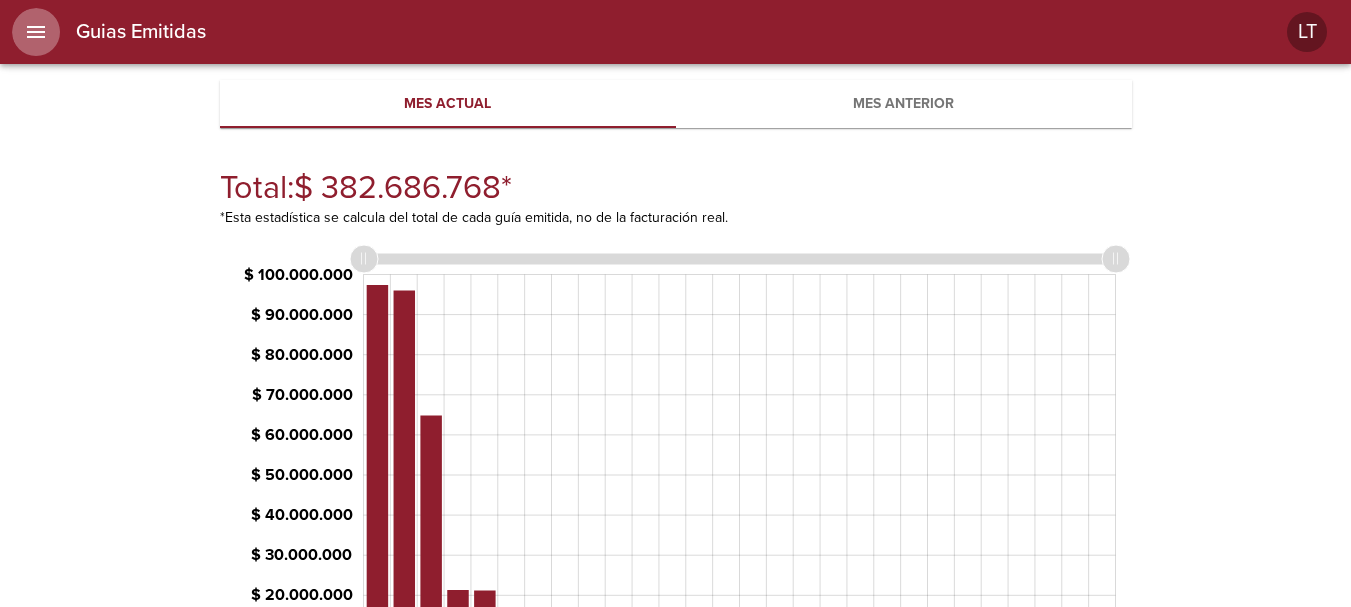 click at bounding box center [36, 32] 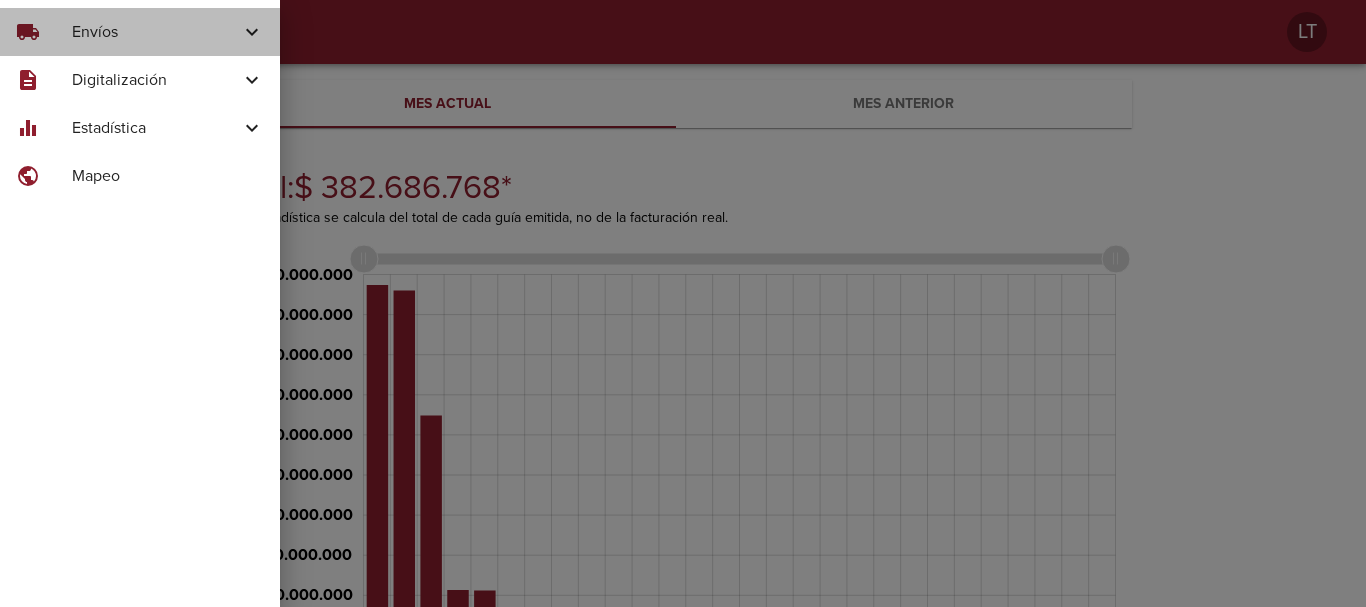 click on "local_shipping" at bounding box center [44, 32] 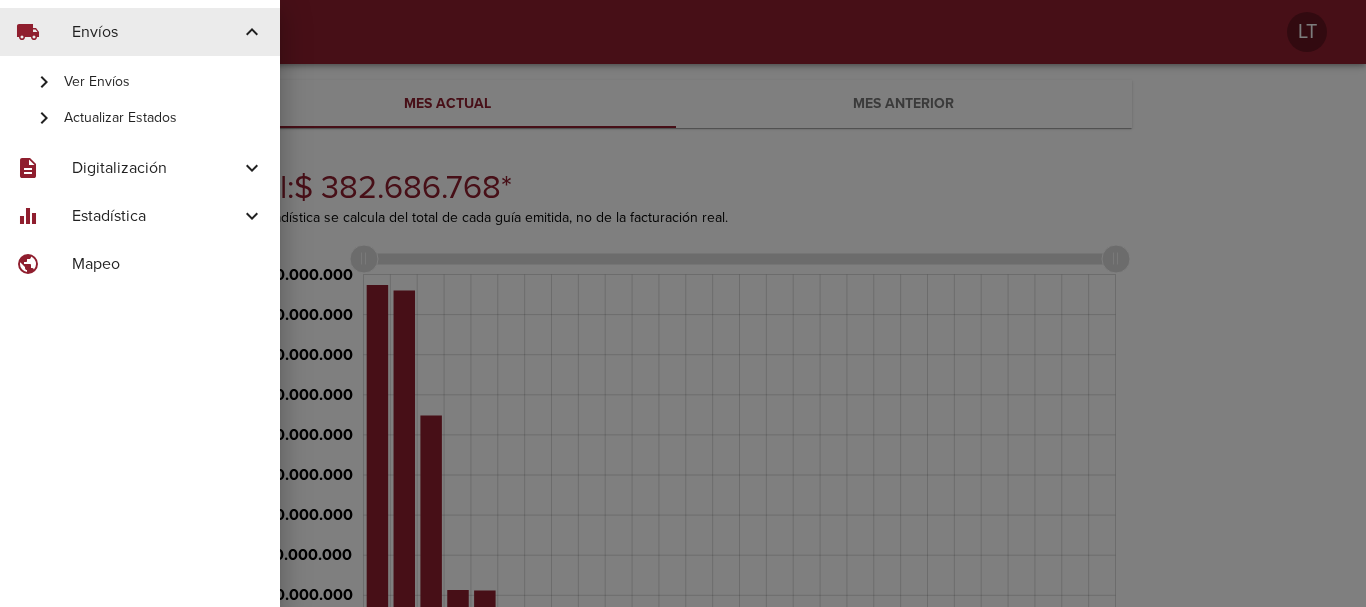 click on "Ver Envíos" at bounding box center (164, 82) 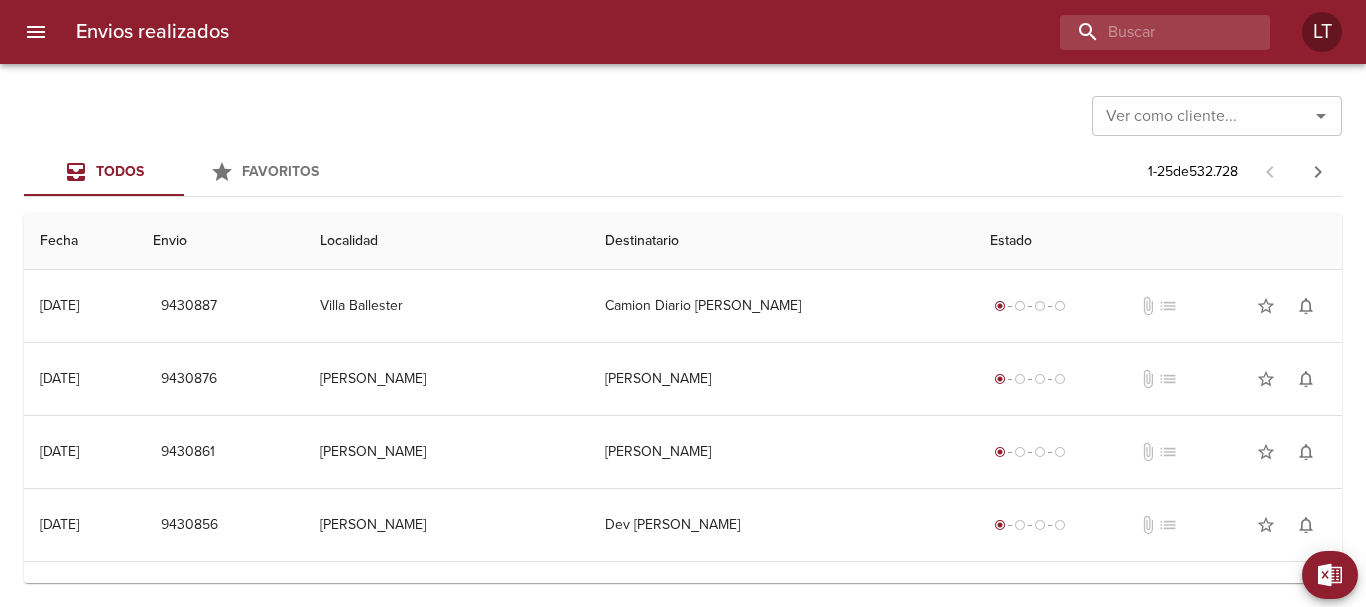 click on "Ver como cliente... Ver como cliente... Todos Favoritos 1 - 25  de  532.728 Fecha Envio Localidad Destinatario Estado 25/07 25/07/2025 9430887 Villa Ballester Camion Diario Iriberri radio_button_checked radio_button_unchecked radio_button_unchecked radio_button_unchecked attach_file list star_border notifications_none 25/07 25/07/2025 9430876 Carlos Spegazzini Dev Mauro Amaya radio_button_checked radio_button_unchecked radio_button_unchecked radio_button_unchecked attach_file list star_border notifications_none 25/07 25/07/2025 9430861 Carlos Spegazzini Dev Eduardo Enrique radio_button_checked radio_button_unchecked radio_button_unchecked radio_button_unchecked attach_file list star_border notifications_none 25/07 25/07/2025 9430856 Carlos Spegazzini Dev Leonardo Sosa radio_button_checked radio_button_unchecked radio_button_unchecked radio_button_unchecked attach_file list star_border notifications_none 25/07 25/07/2025 9430847 Carlos Spegazzini Dev Maximiliano Hernan radio_button_checked attach_file list" at bounding box center [683, 335] 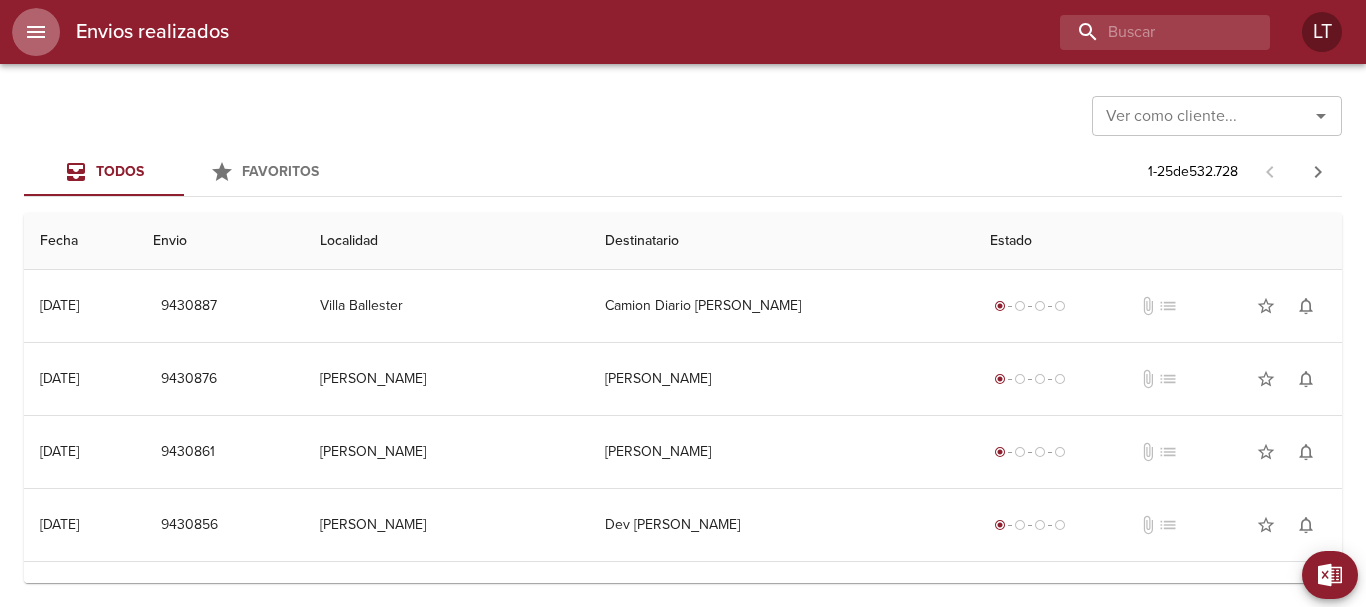 click at bounding box center (36, 32) 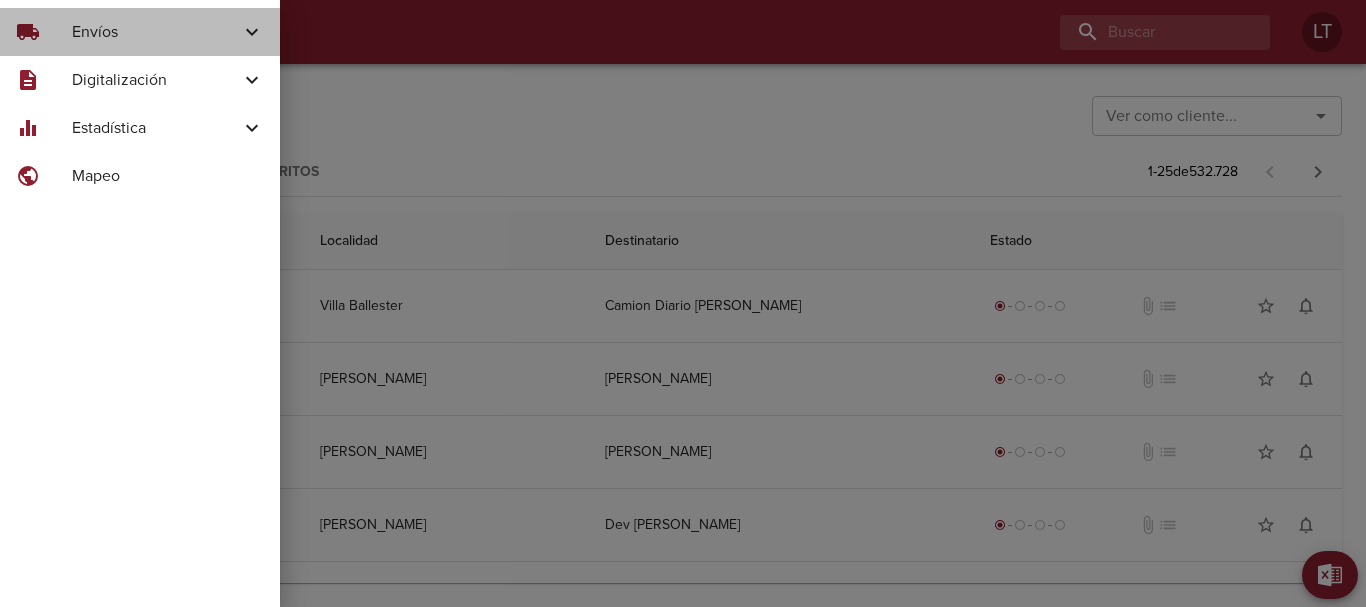 click on "Envíos" at bounding box center [156, 32] 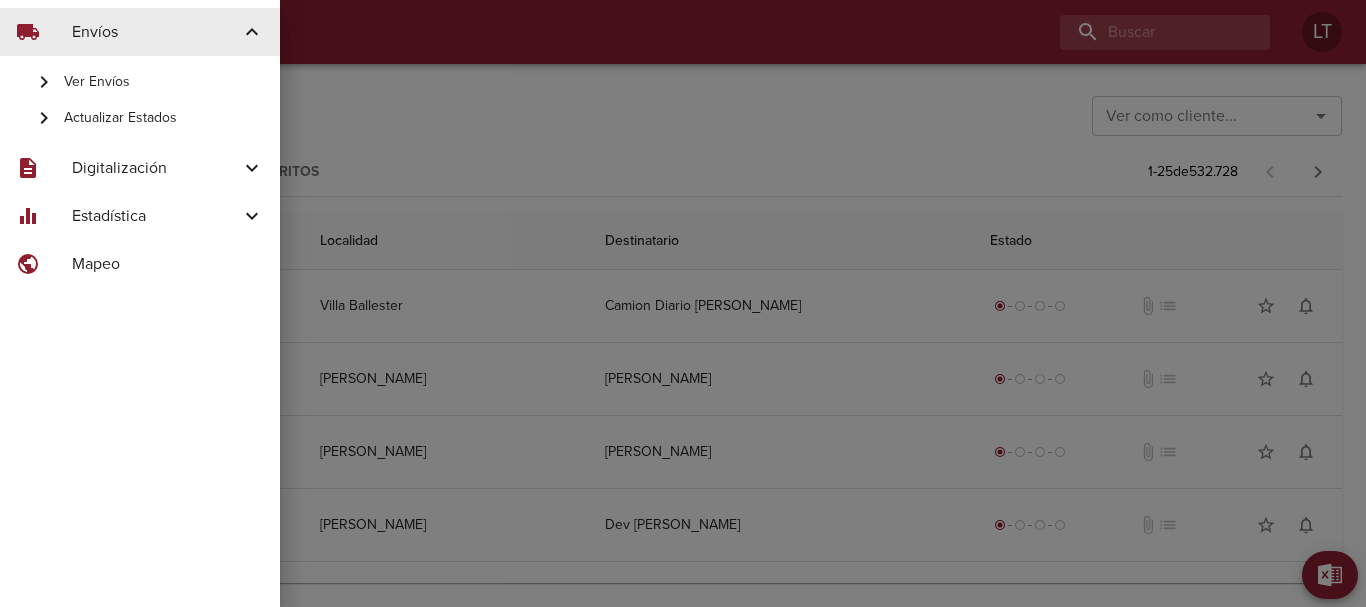 click on "Ver Envíos" at bounding box center (164, 82) 